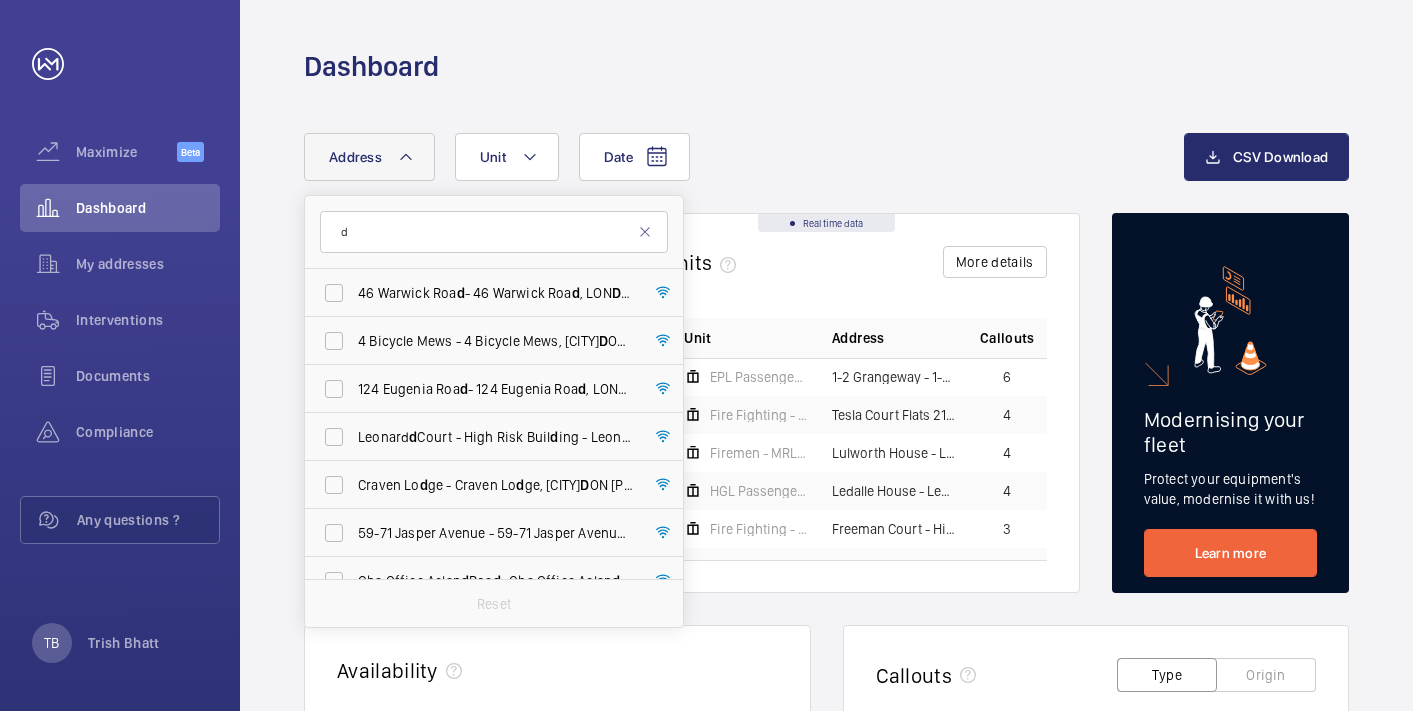 scroll, scrollTop: 0, scrollLeft: 0, axis: both 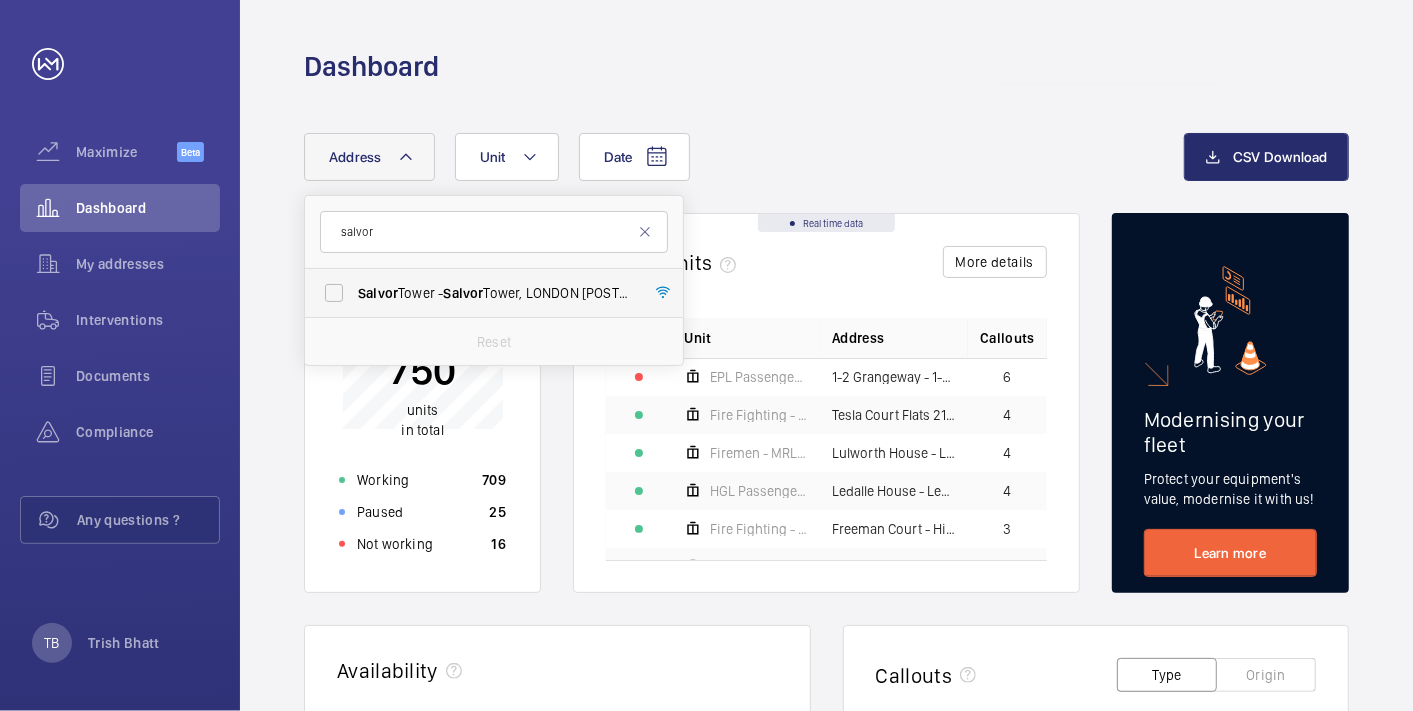 type on "salvor" 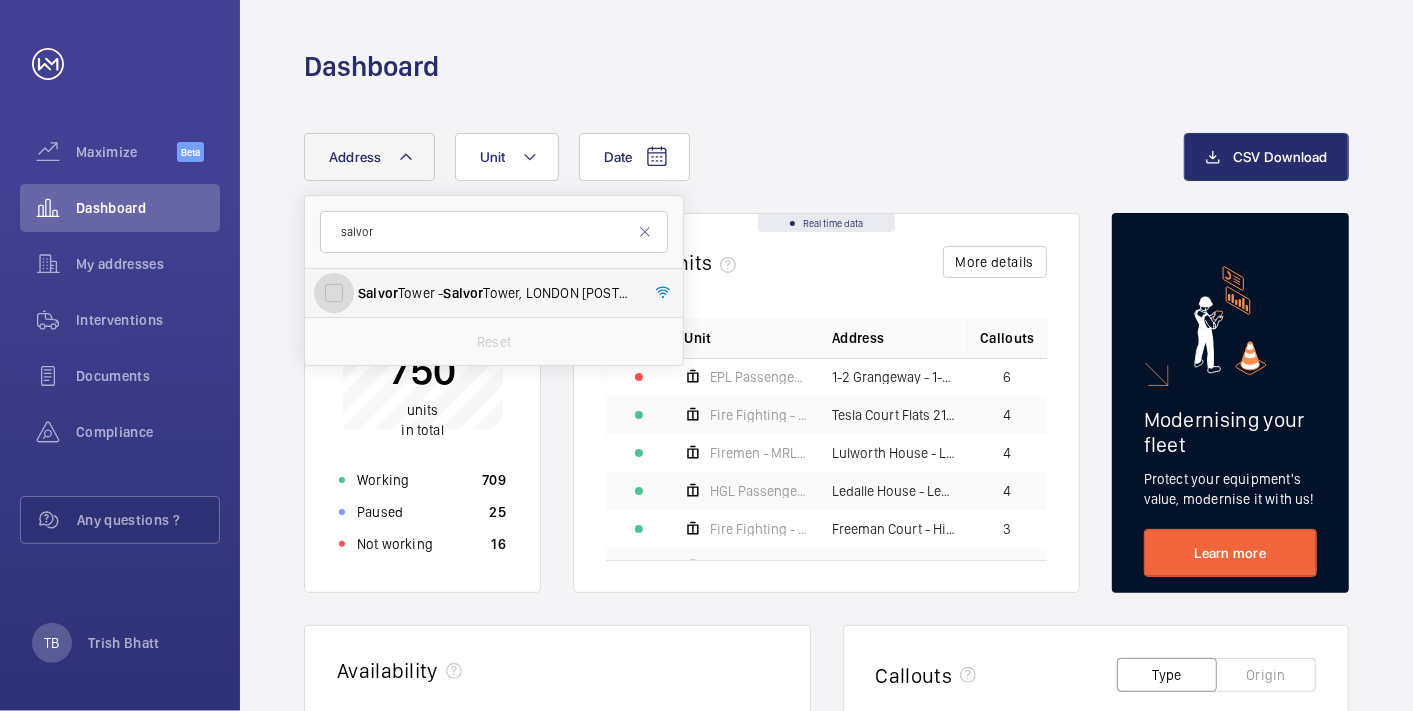 click on "Salvor Tower - Salvor Tower, LONDON [POSTCODE]" at bounding box center (334, 293) 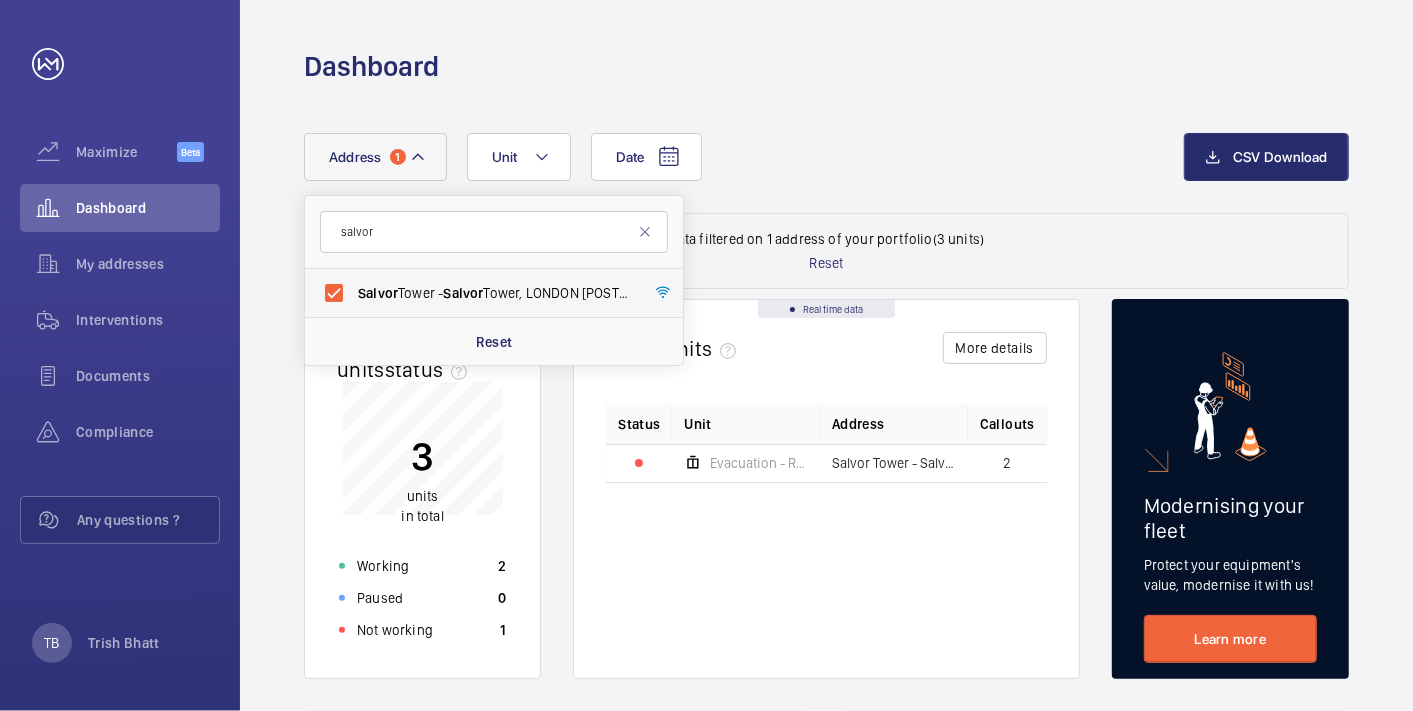 click on "Salvor Tower - Salvor Tower, LONDON [POSTCODE]" at bounding box center [495, 293] 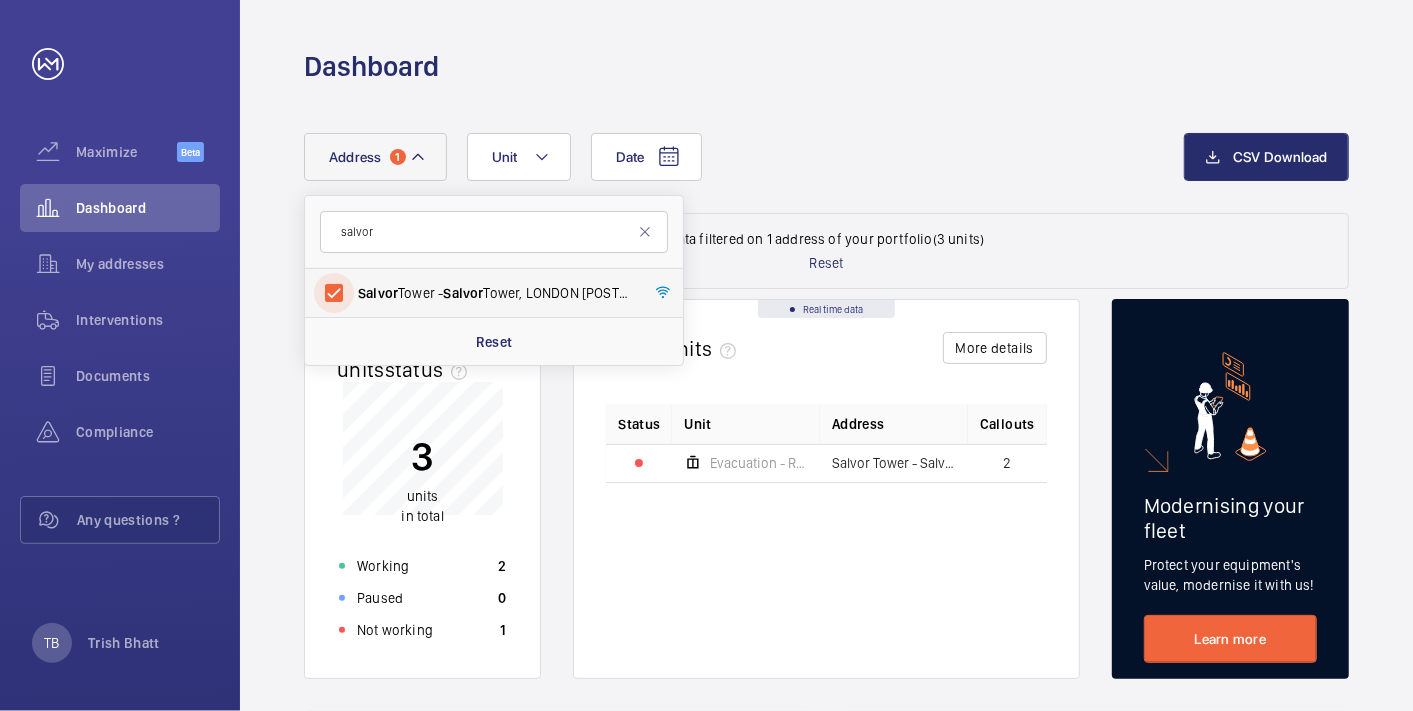 click on "Salvor Tower - Salvor Tower, LONDON [POSTCODE]" at bounding box center (334, 293) 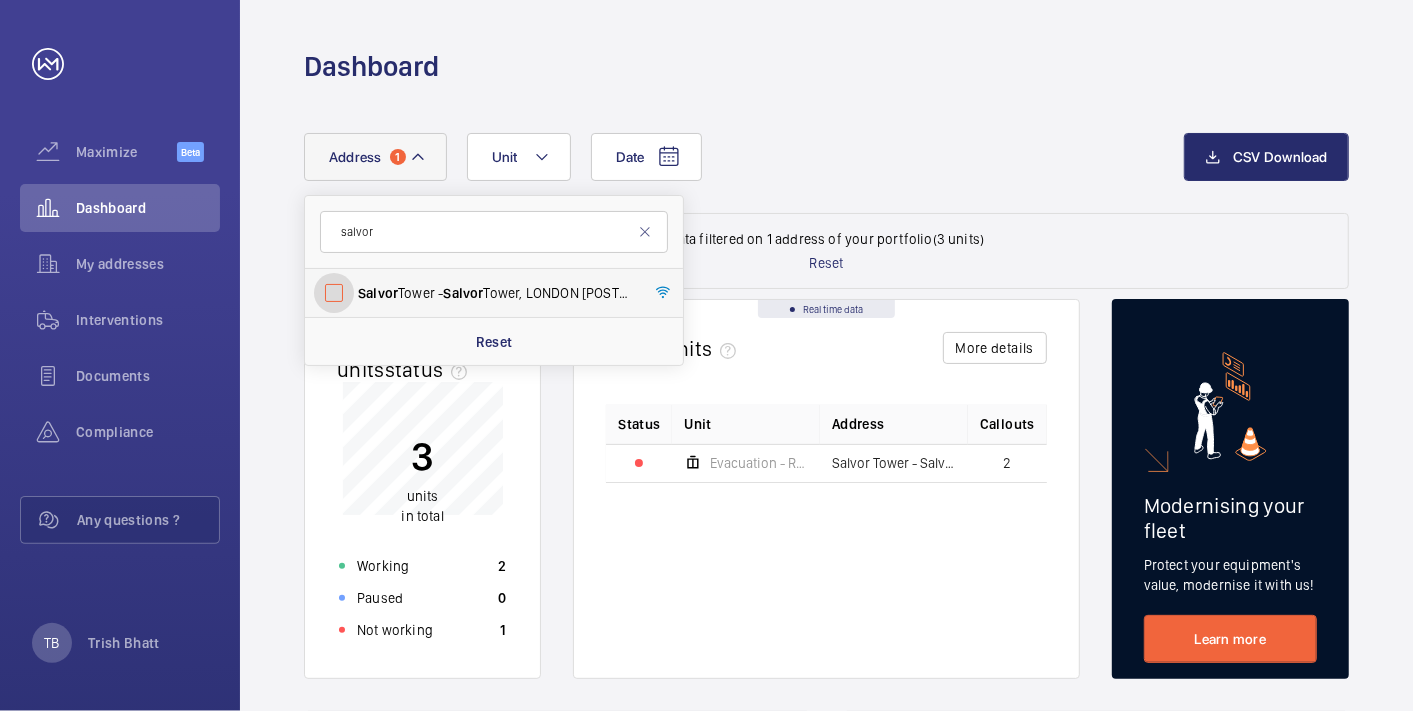 checkbox on "false" 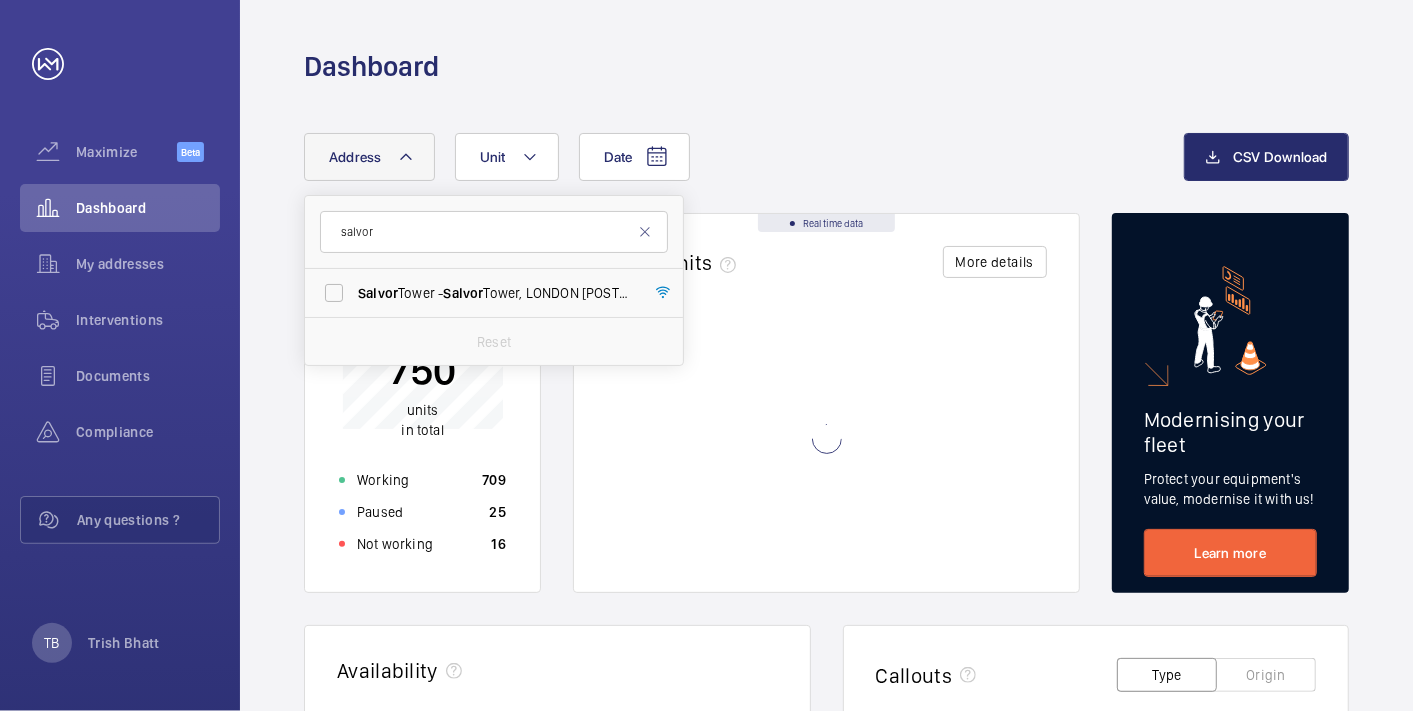 click on "Date Address salvor Salvor Tower - Salvor Tower, LONDON [POSTCODE] Reset Unit CSV Download Real time data Live units status﻿ 750 units in total Working 709 Paused 25 Not working 16 Real time data Rogue units More details Modernising your fleet Protect your equipment's  value, modernise it with us! Learn more Availability 08/24 12/24 04/25 08/25 90 % 90 % 92 % 92 % 94 % 94 % 96 % 96 % 98 % 98 % 100 % 100 % Total Contractual Callouts Type Origin 08/24 12/24 04/25 08/25 0 0 50 50 100 100 150 150 200 200 250 250 300 300 350 350 Breakdowns Trapped passengers Comparator Compare your addresses data Compare 3D Map Visualize your data on the map Visualize" 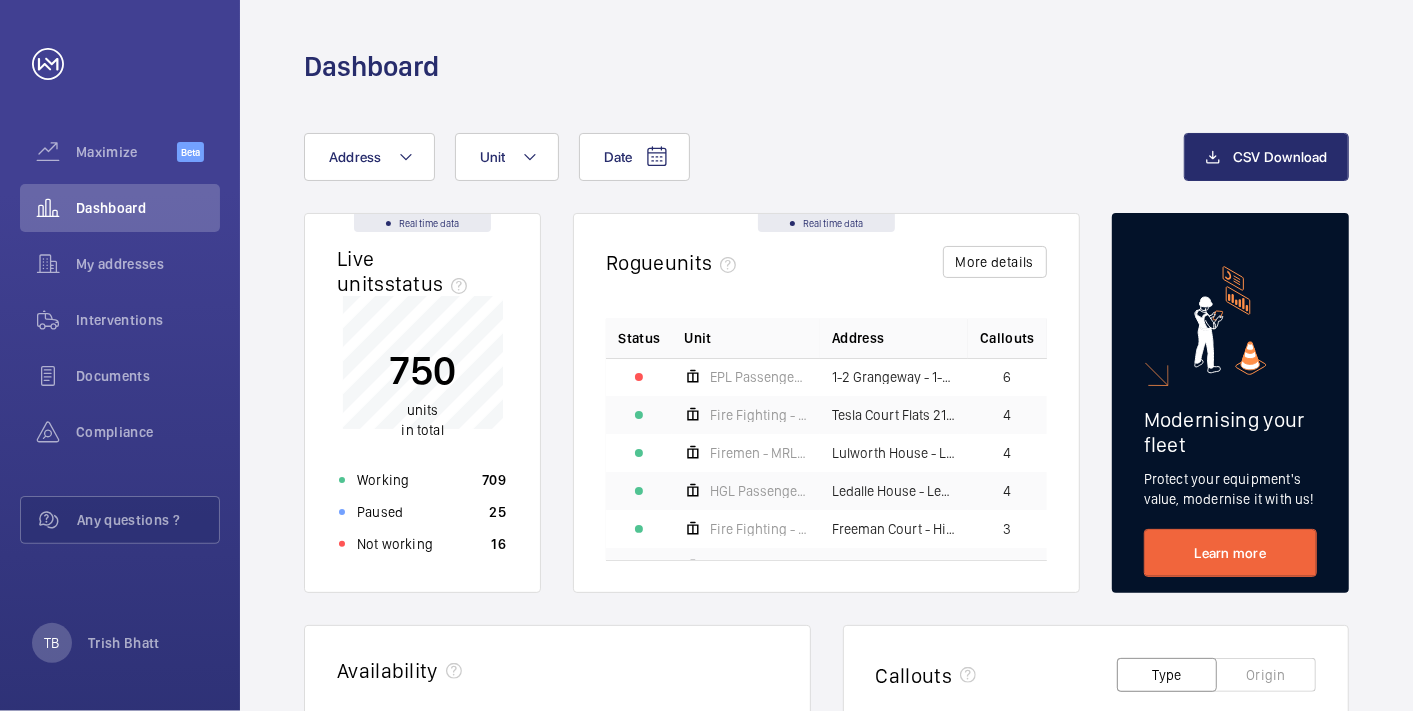 click on "Dashboard" 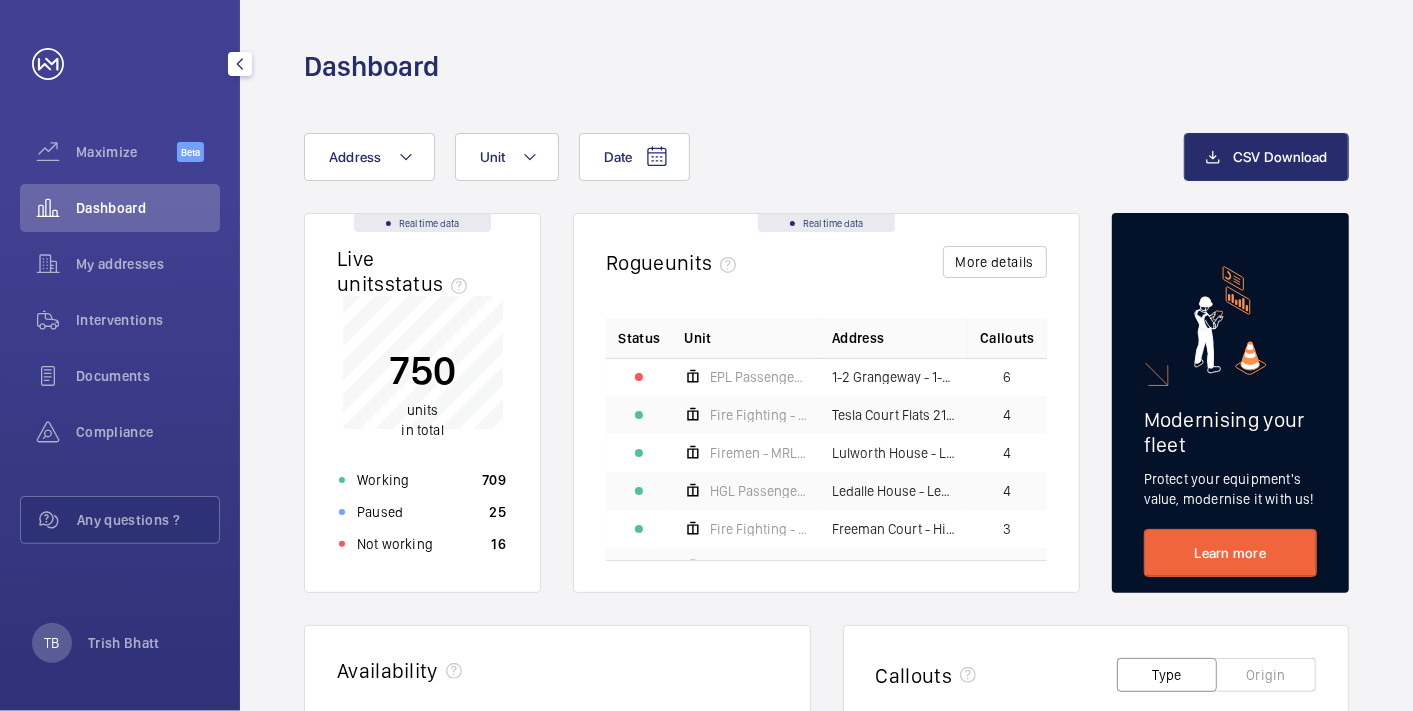 click on "Dashboard" 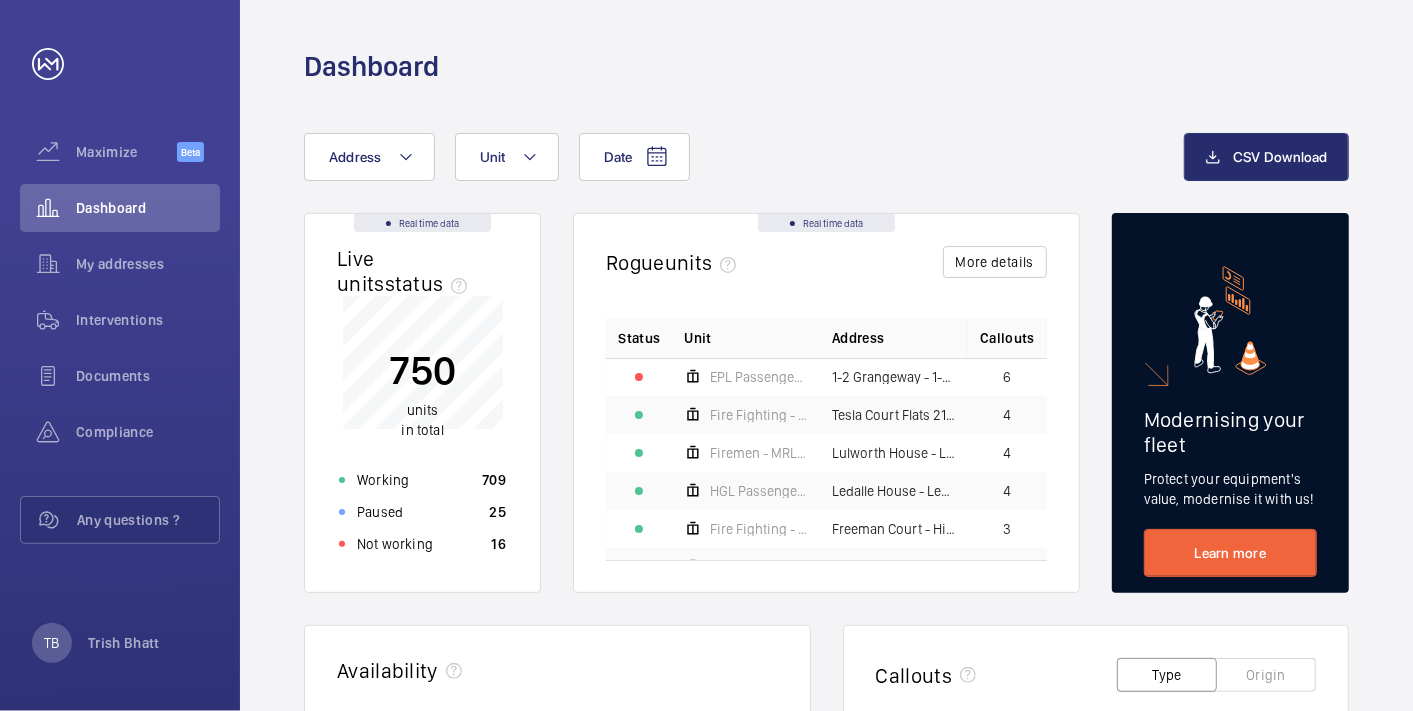 click on "Dashboard" 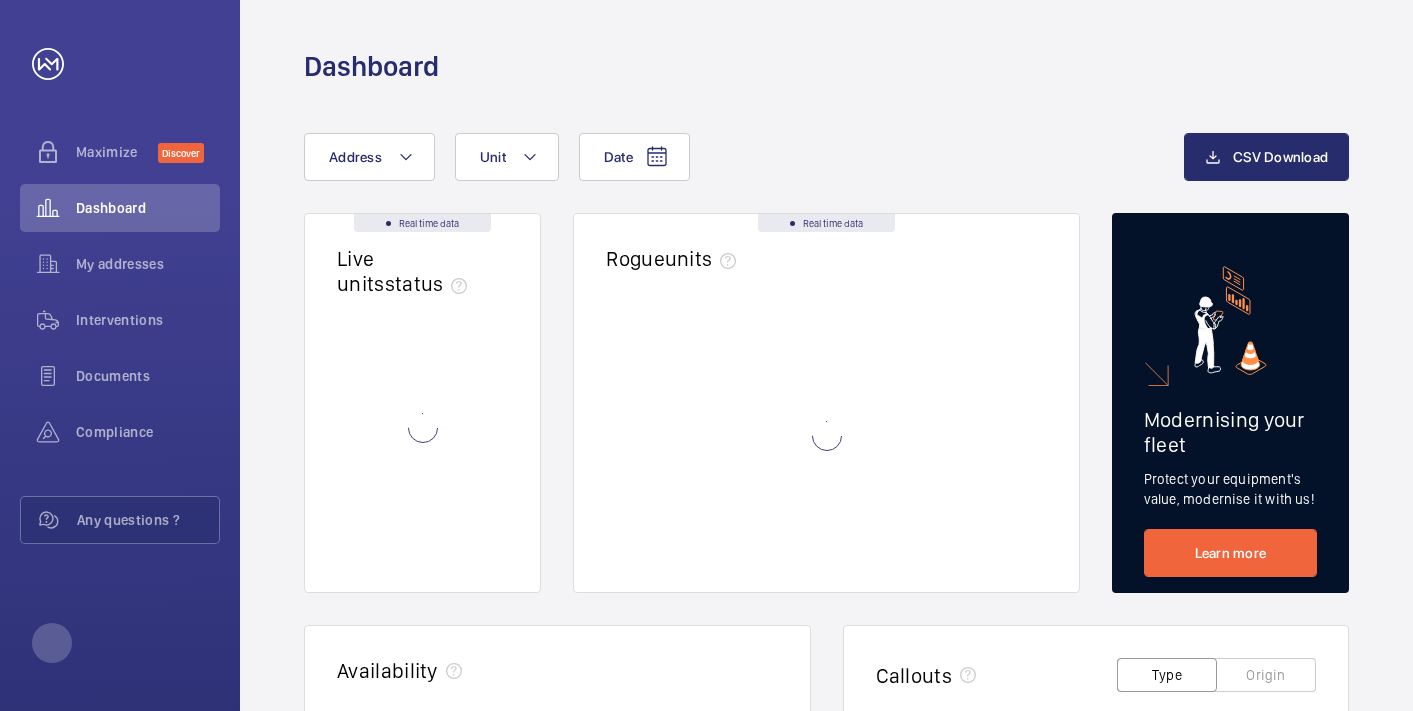 scroll, scrollTop: 0, scrollLeft: 0, axis: both 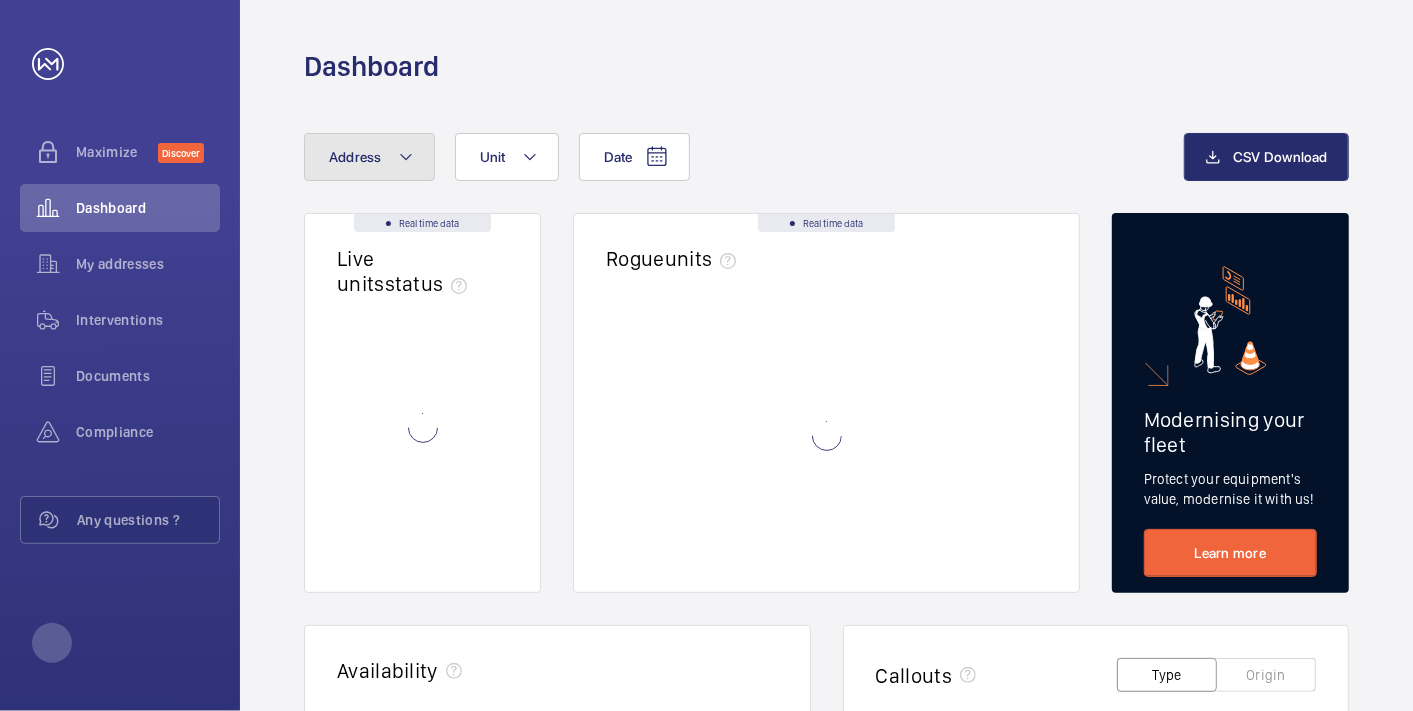 click on "Address" 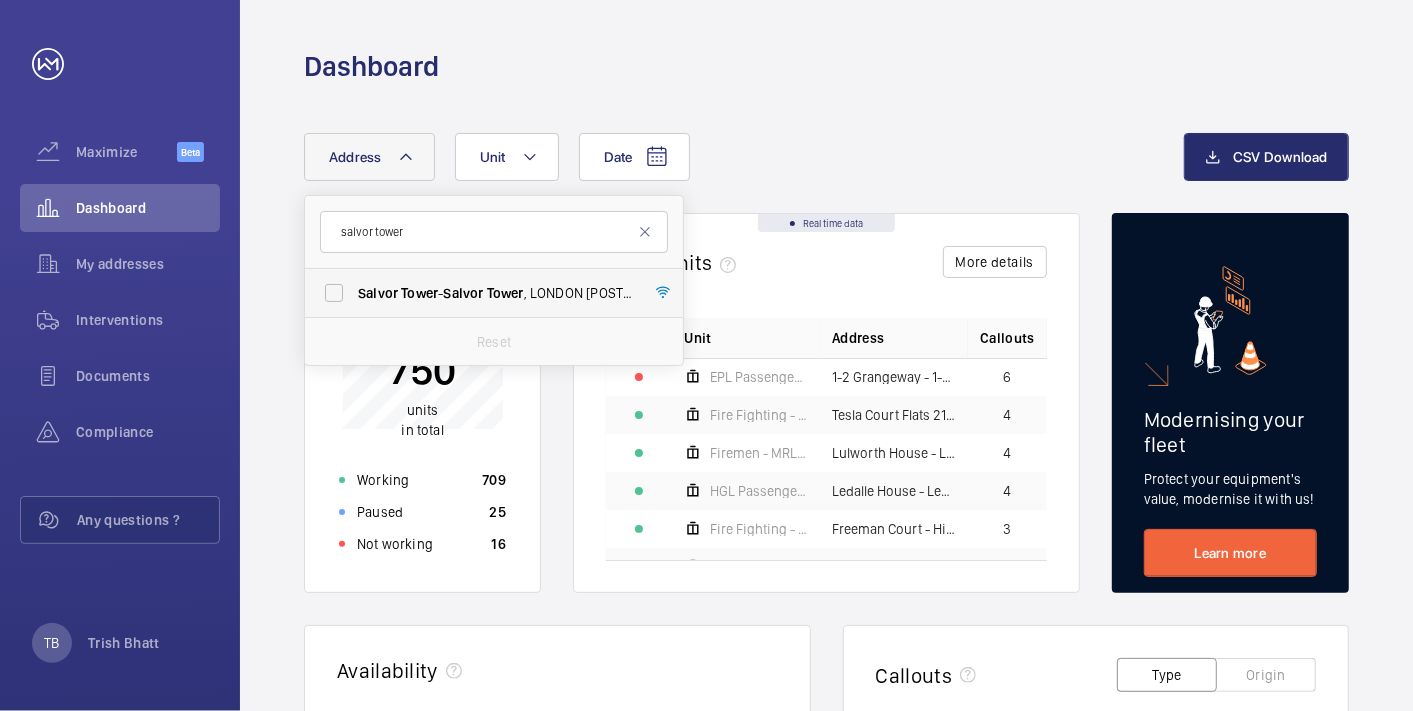 type on "salvor tower" 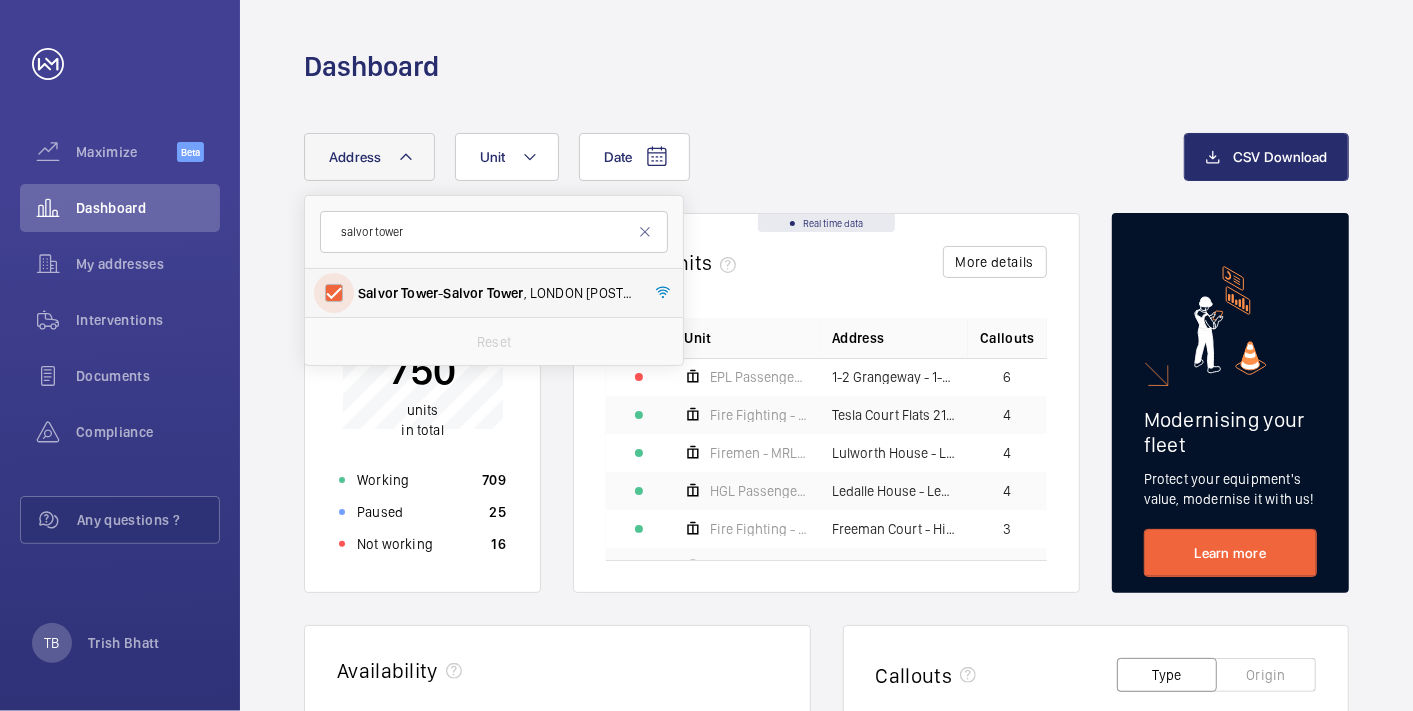 checkbox on "true" 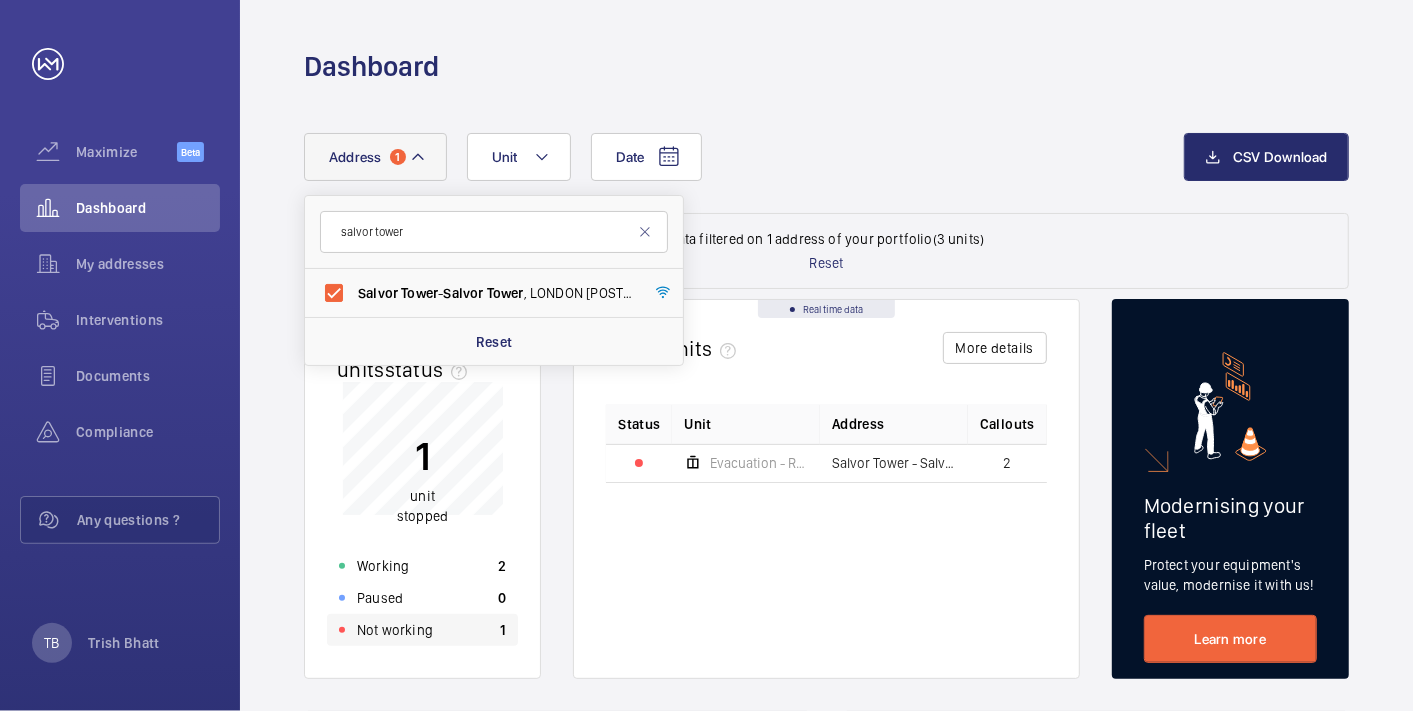click on "Not working" 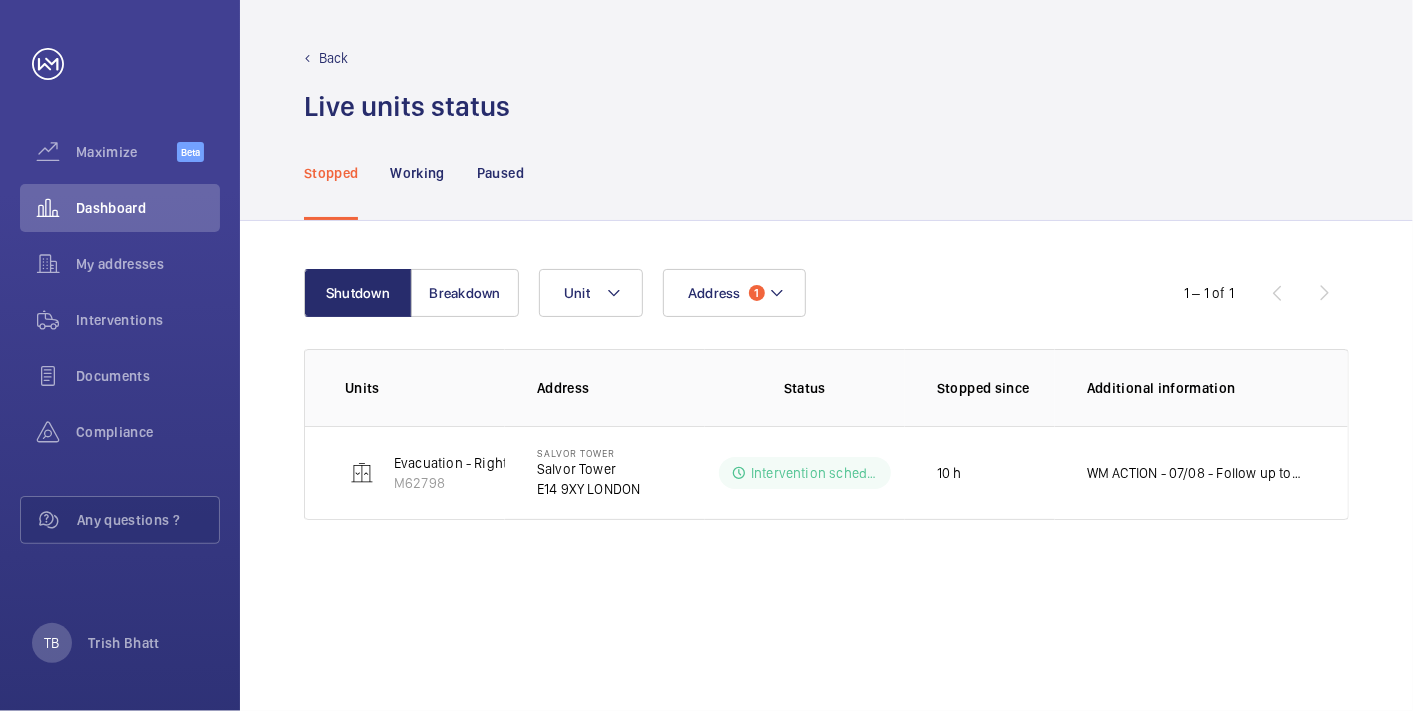click on "Stopped Working Paused" 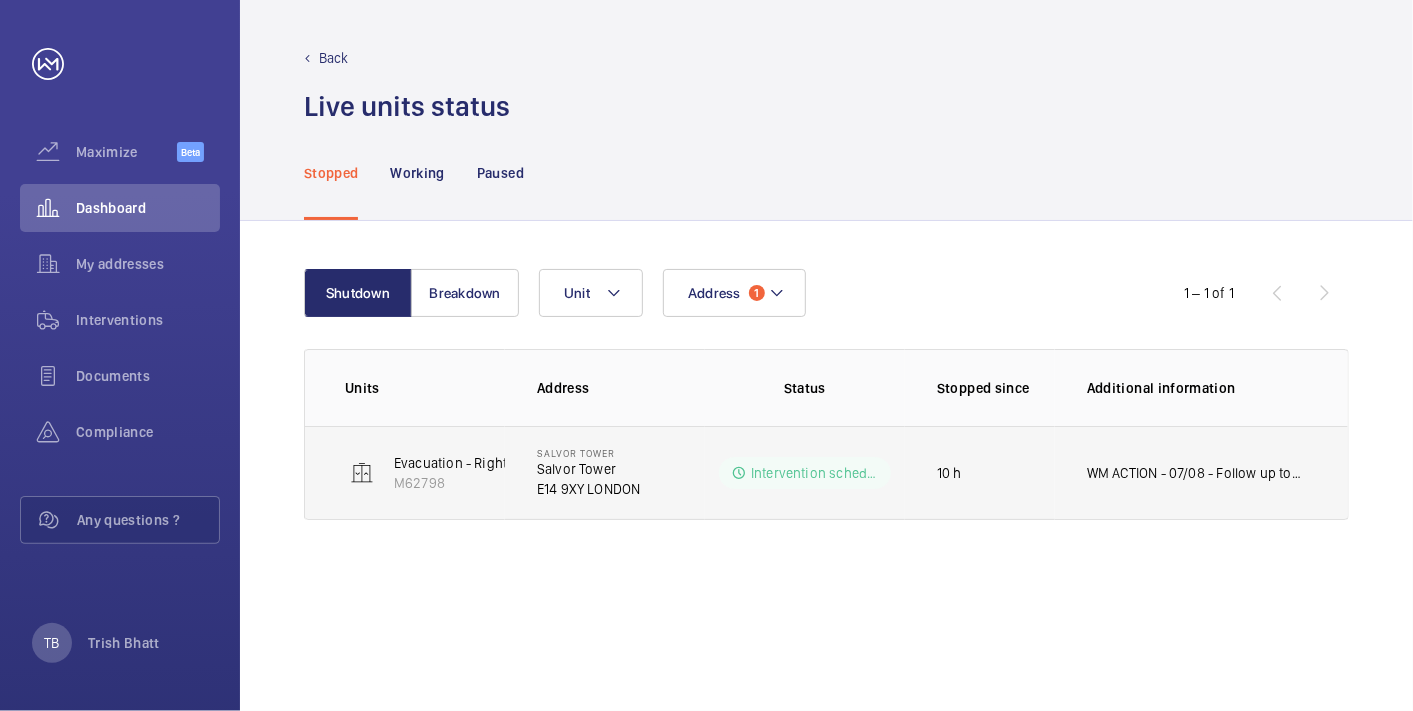 click on "WM ACTION - 07/08 - Follow up today
06/08 - No access to lower floors, follow up tomorrow" 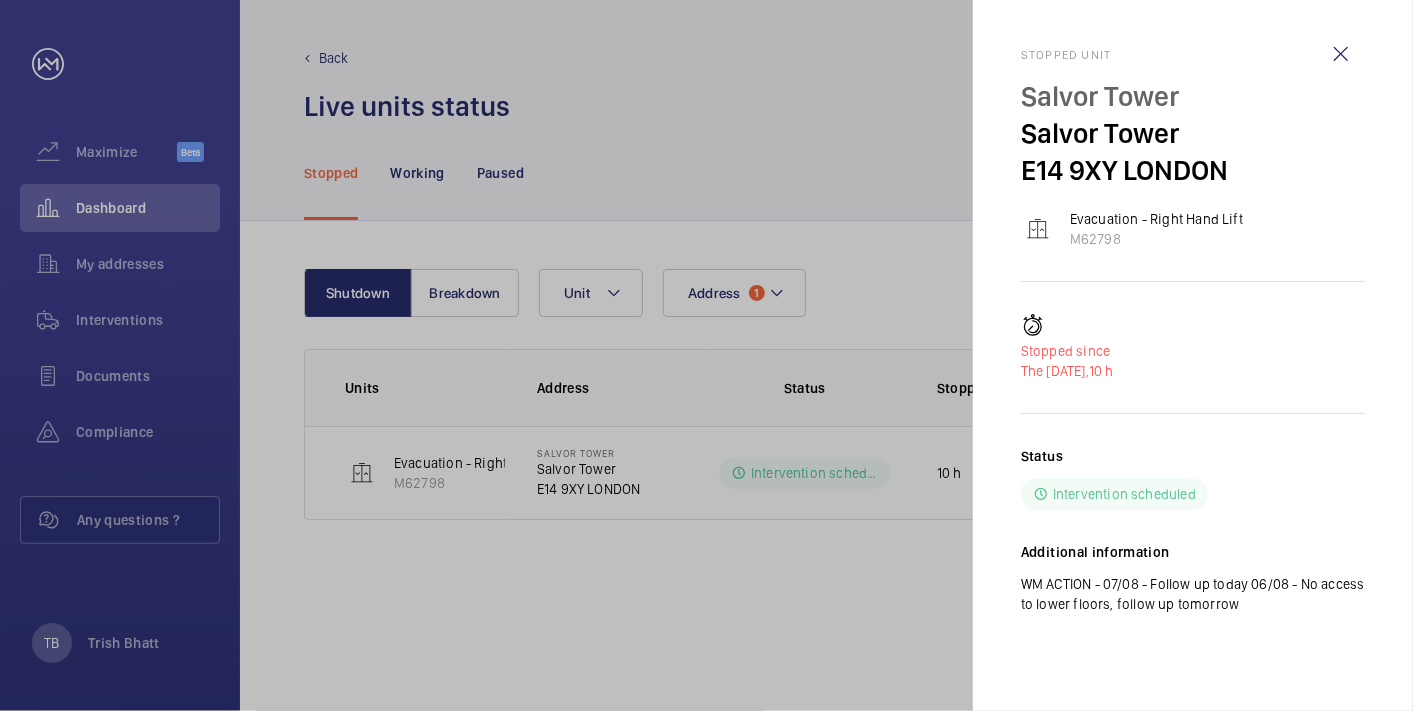 click 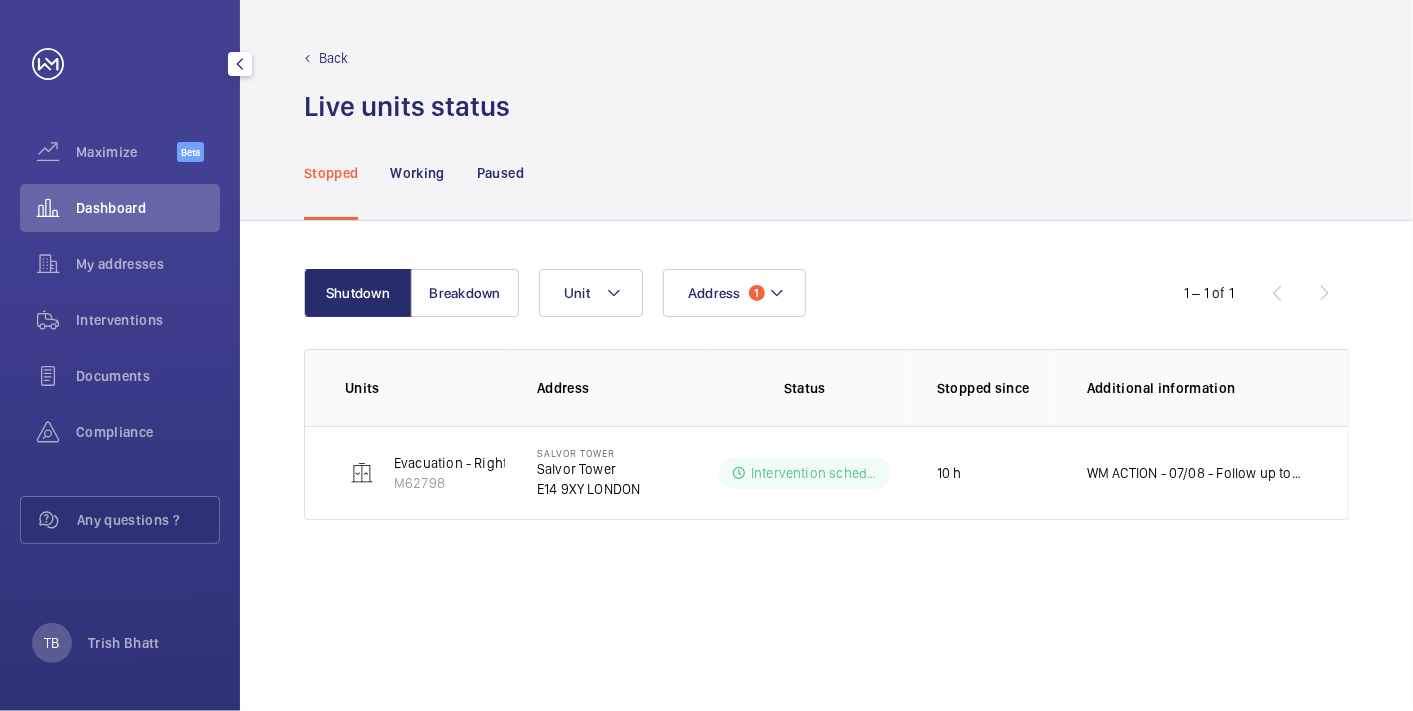 click on "Dashboard" 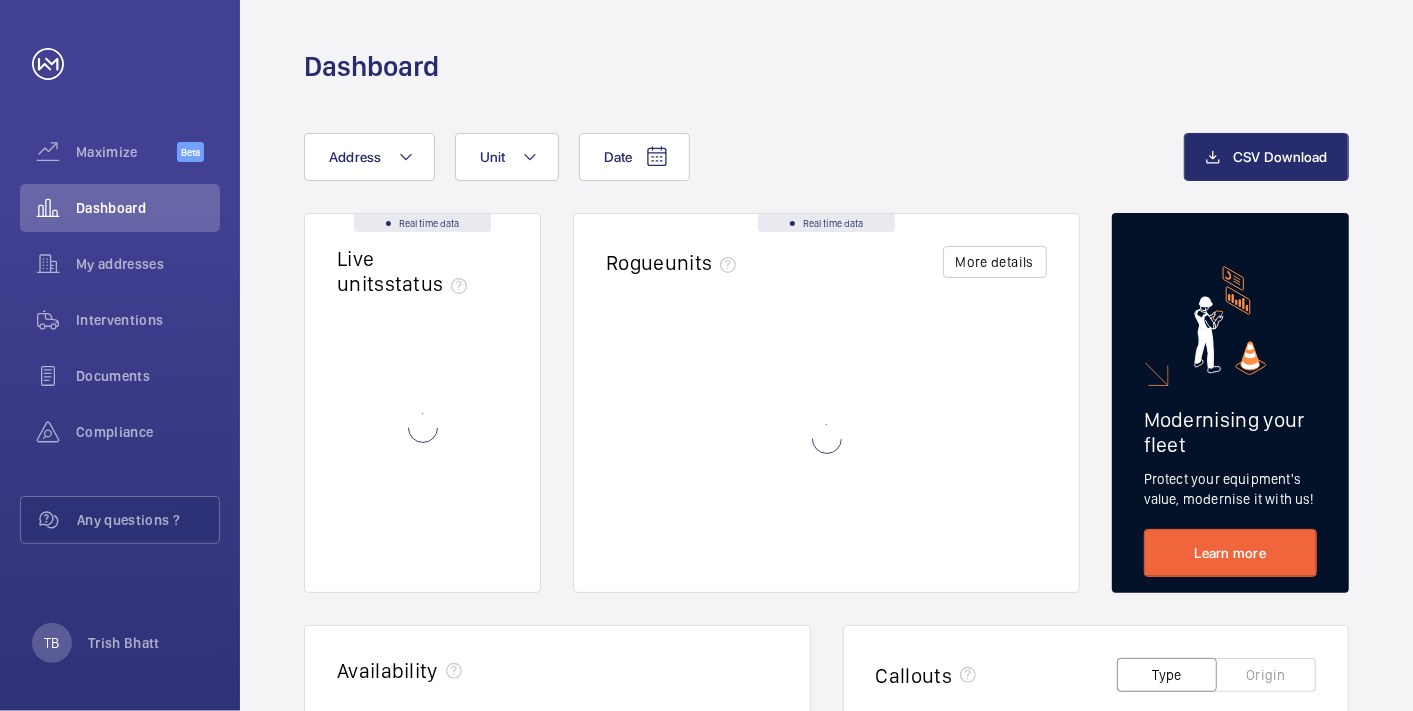 click on "Date Address Unit CSV Download Real time data Live units  status﻿ Real time data Rogue  units More details Modernising your fleet Protect your equipment's  value, modernise it with us! Learn more  Availability   08/24   12/24   04/25   08/25  90 %  90 %  92 %  92 %  94 %  94 %  96 %  96 %  98 %  98 %  100 %  100 %  Total Contractual Callouts Type Origin Comparator Compare your addresses data Compare 3D Map Visualize your data on the map Visualize" 